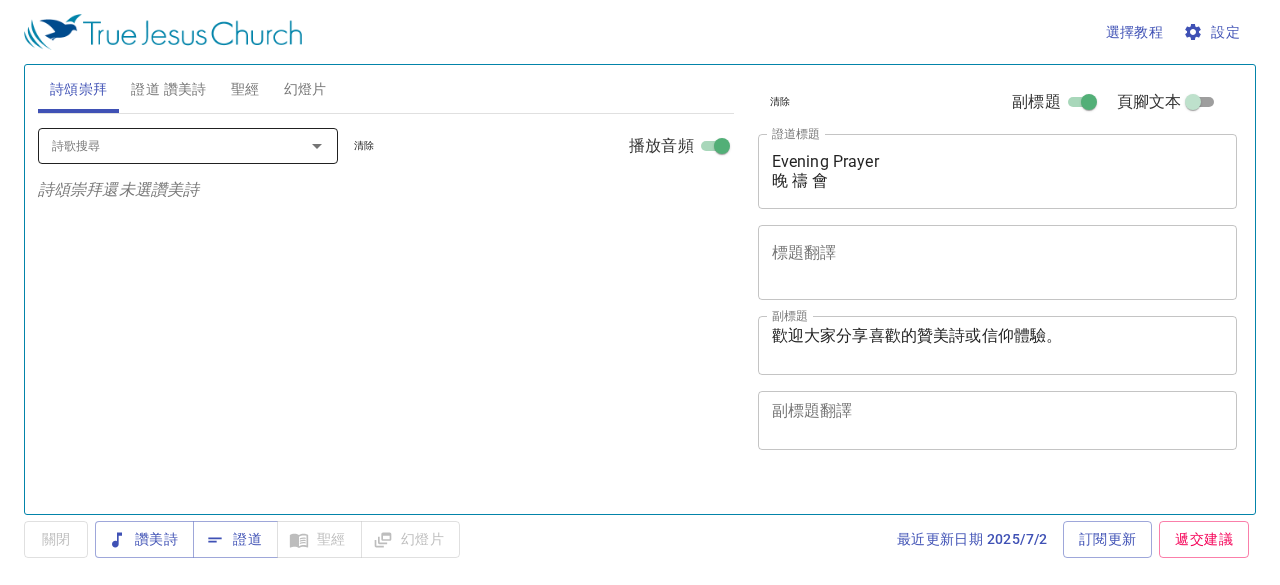 scroll, scrollTop: 0, scrollLeft: 0, axis: both 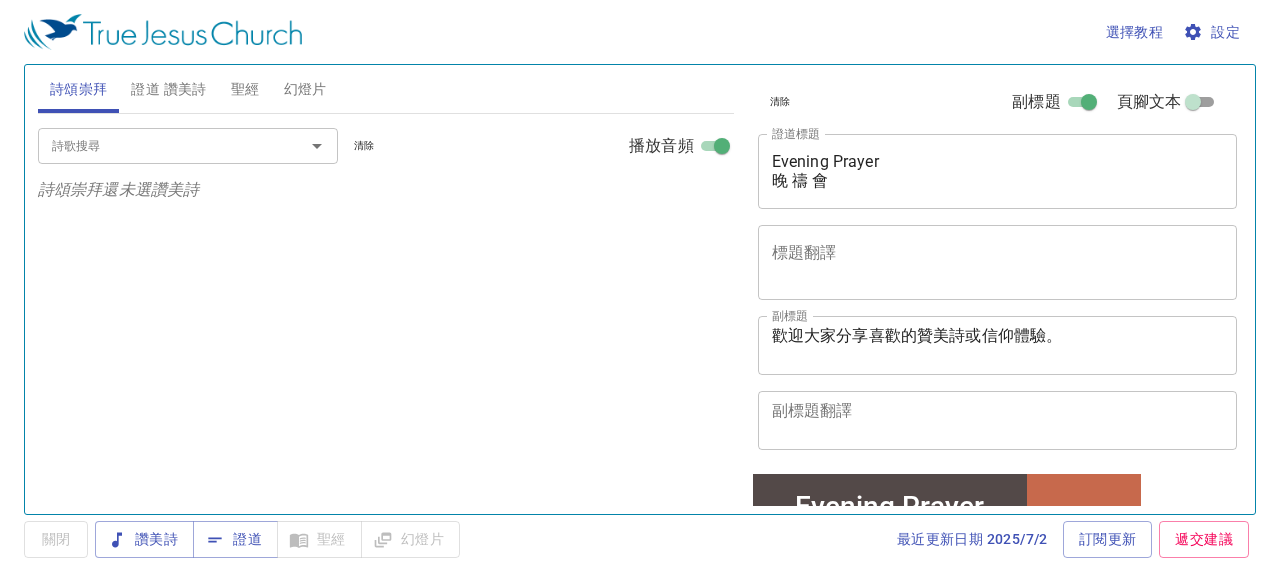 click on "證道 讚美詩" at bounding box center (168, 89) 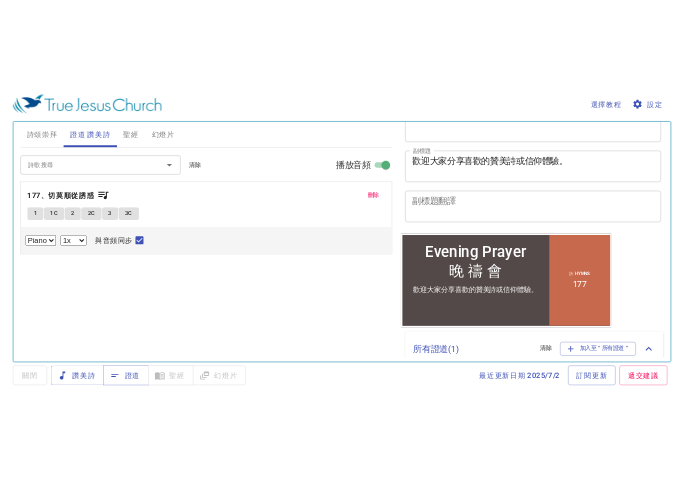 scroll, scrollTop: 300, scrollLeft: 0, axis: vertical 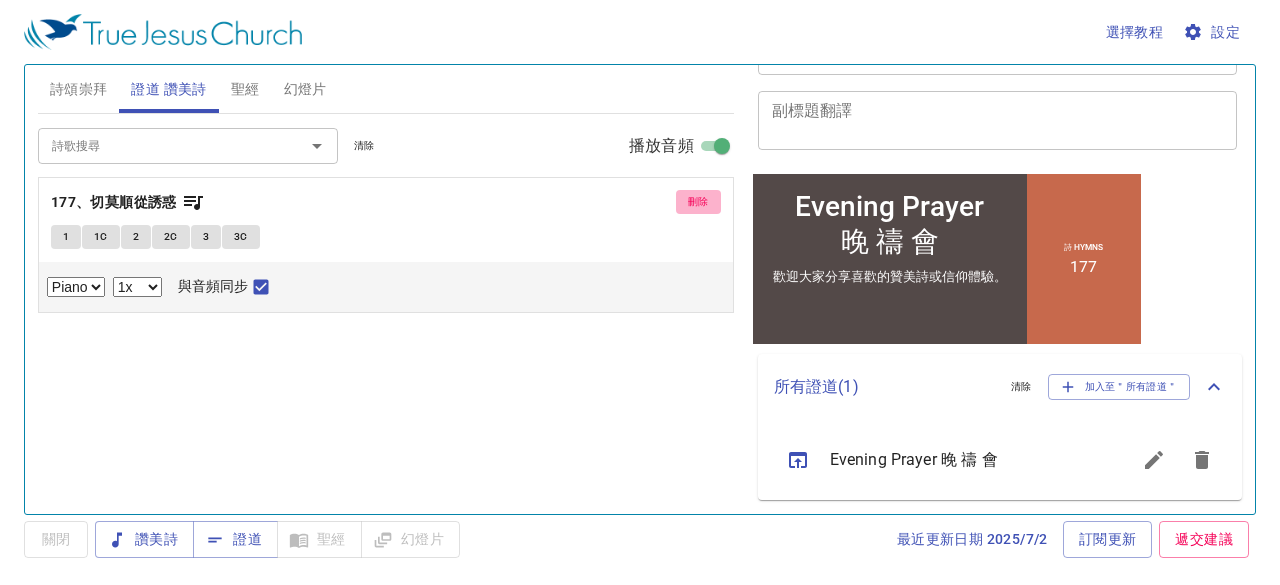 click on "刪除" at bounding box center (698, 202) 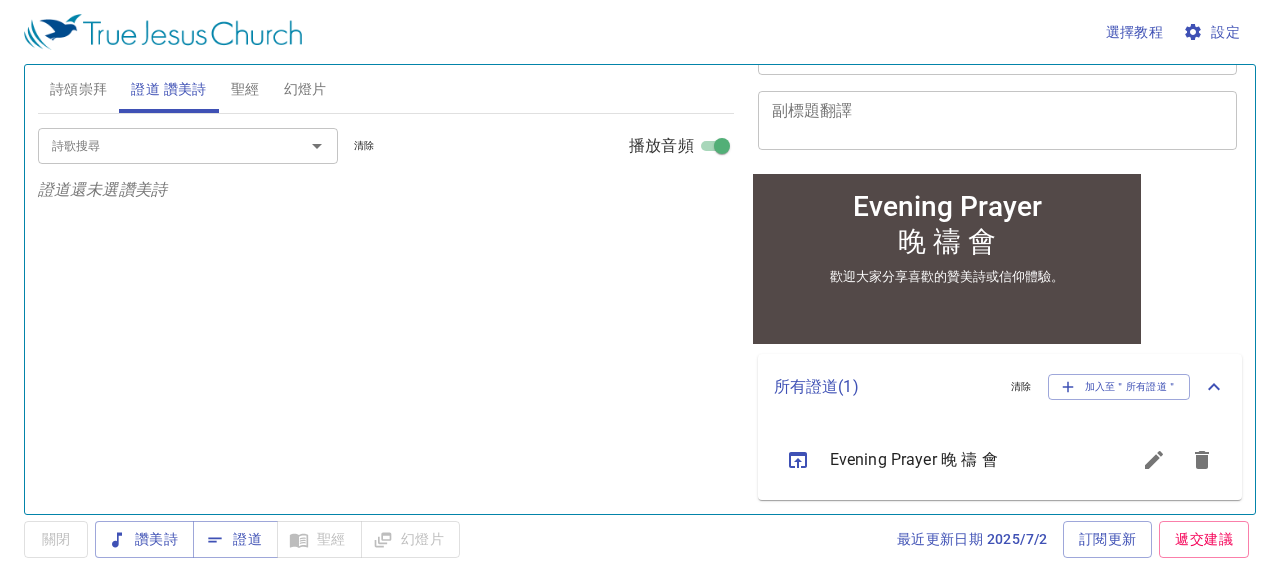 click on "詩歌搜尋" at bounding box center [158, 145] 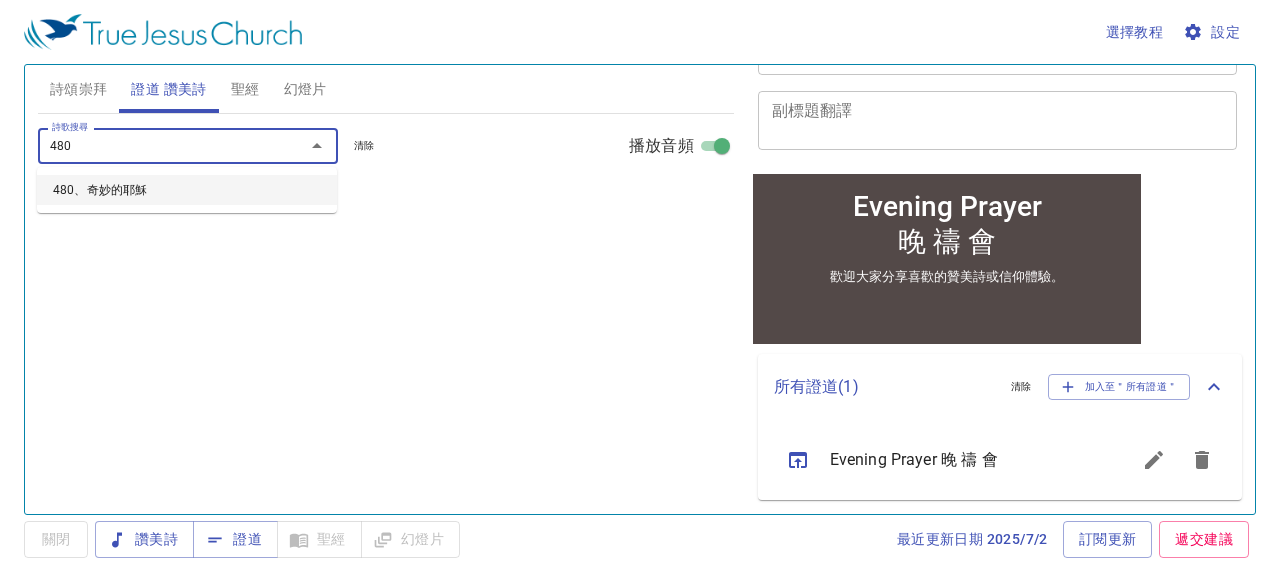 click on "480、奇妙的耶穌" at bounding box center [187, 190] 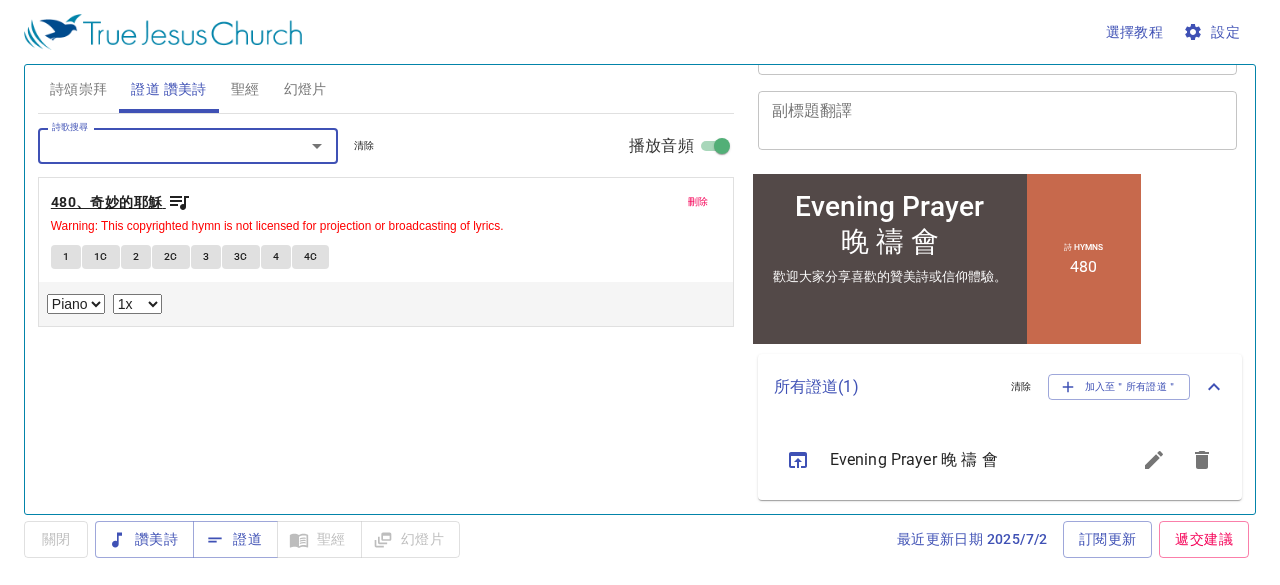 click on "480、奇妙的耶穌" at bounding box center [107, 202] 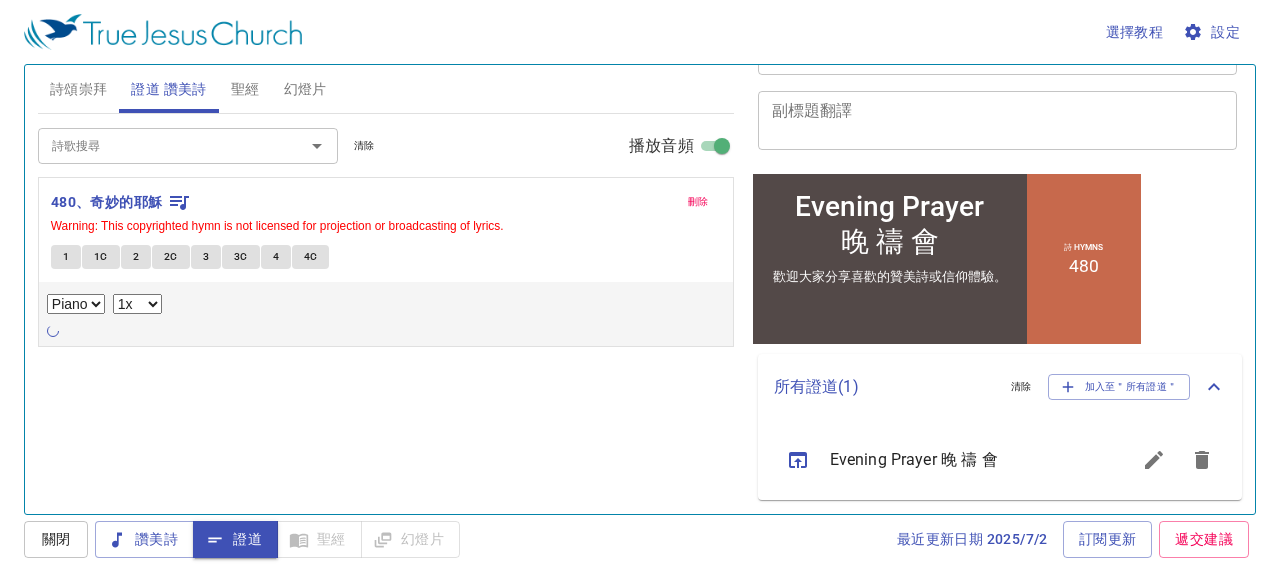 click on "1" at bounding box center [66, 257] 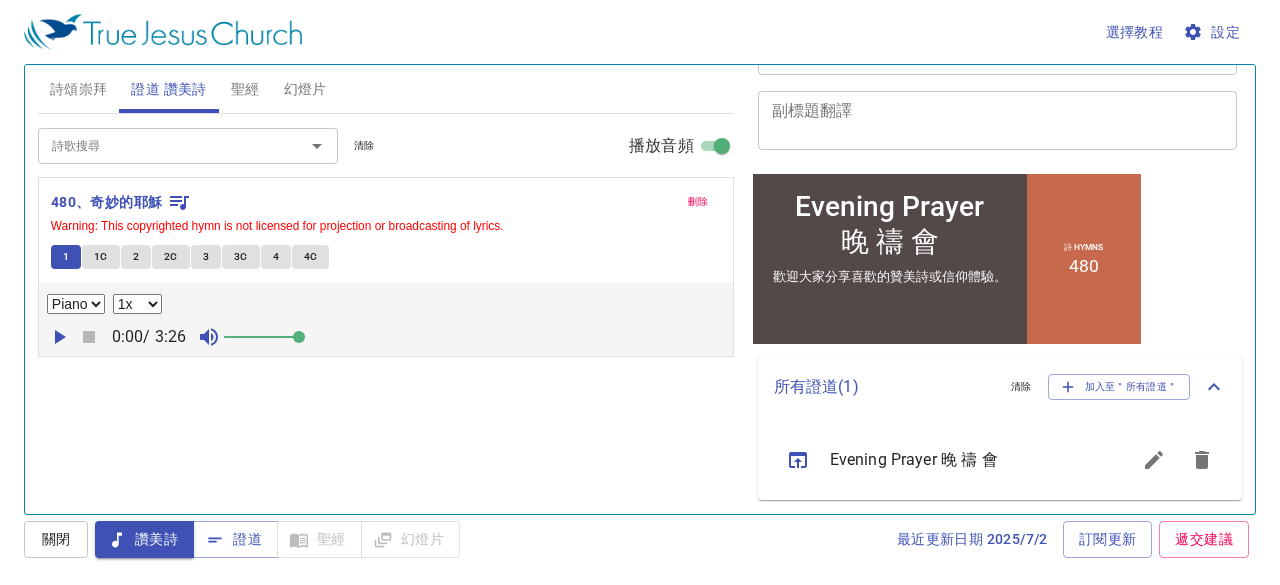 drag, startPoint x: 244, startPoint y: 337, endPoint x: 304, endPoint y: 335, distance: 60.033325 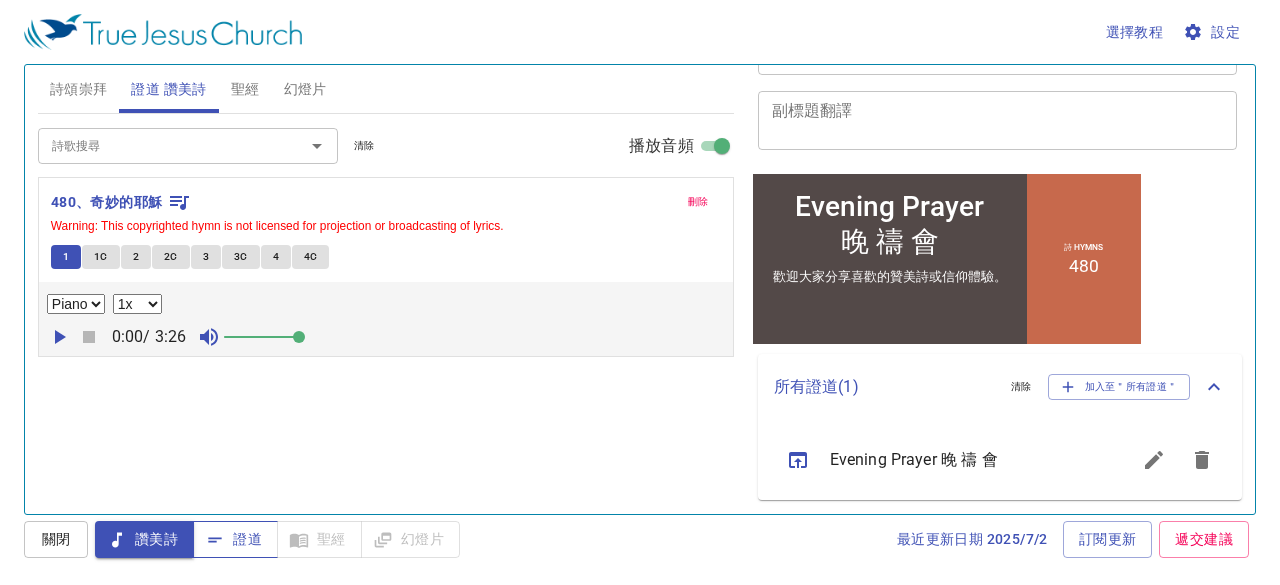 click on "證道" at bounding box center (235, 539) 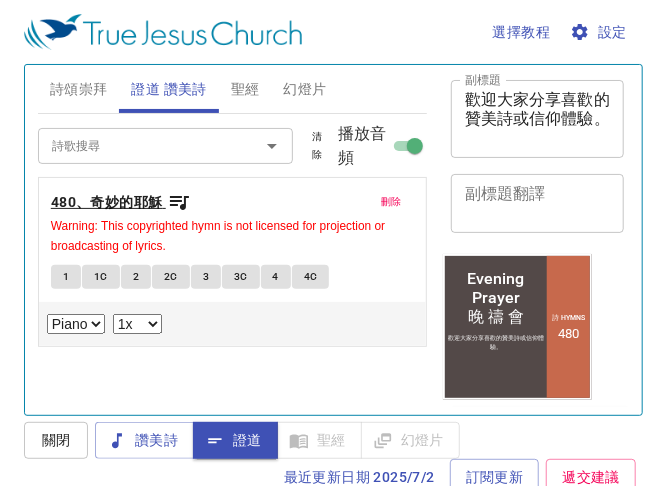 click on "480、奇妙的耶穌" at bounding box center [107, 202] 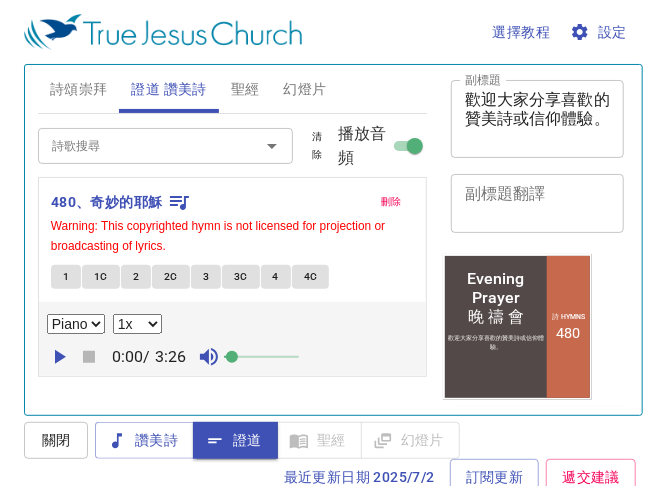 drag, startPoint x: 297, startPoint y: 353, endPoint x: 237, endPoint y: 355, distance: 60.033325 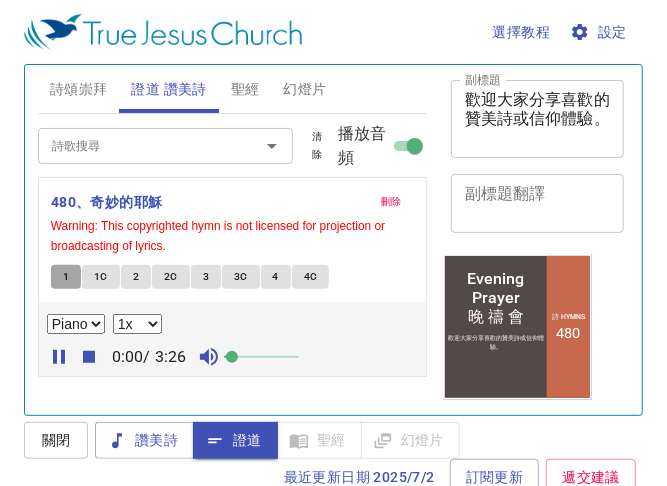 click on "1" at bounding box center (66, 277) 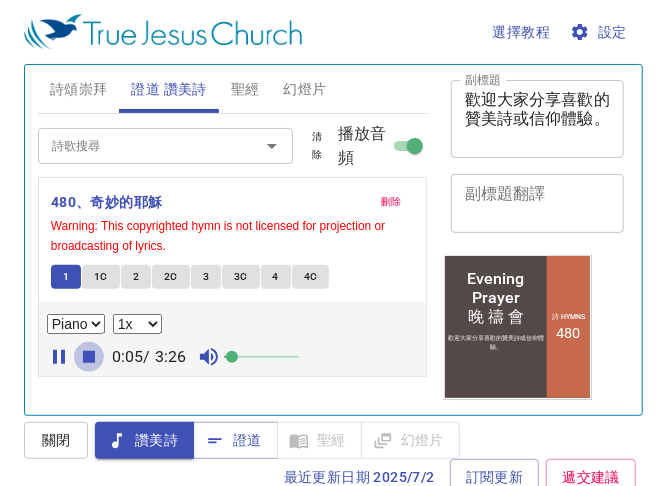 click at bounding box center [59, 357] 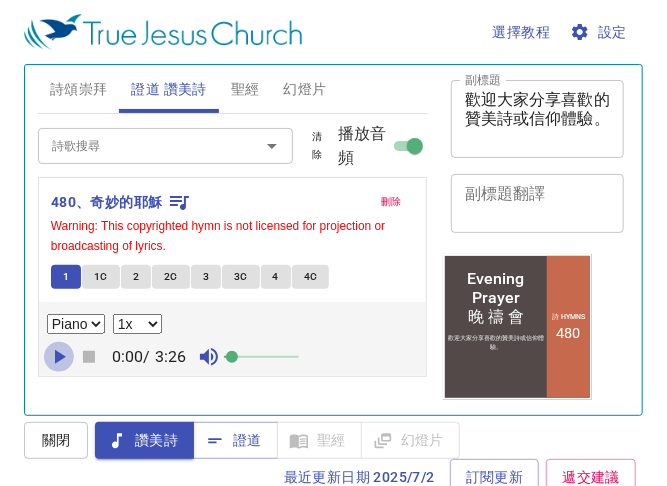 click at bounding box center [60, 357] 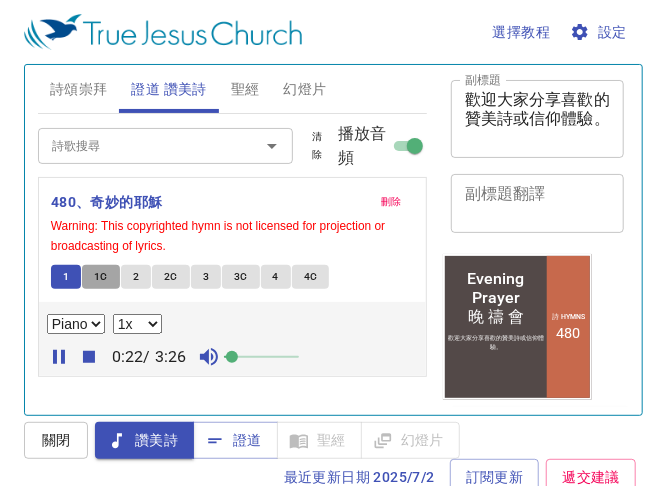 click on "1C" at bounding box center (66, 277) 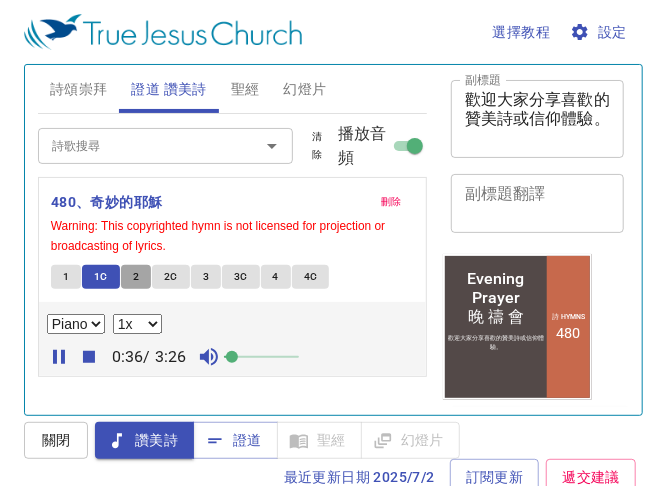 click on "2" at bounding box center (136, 277) 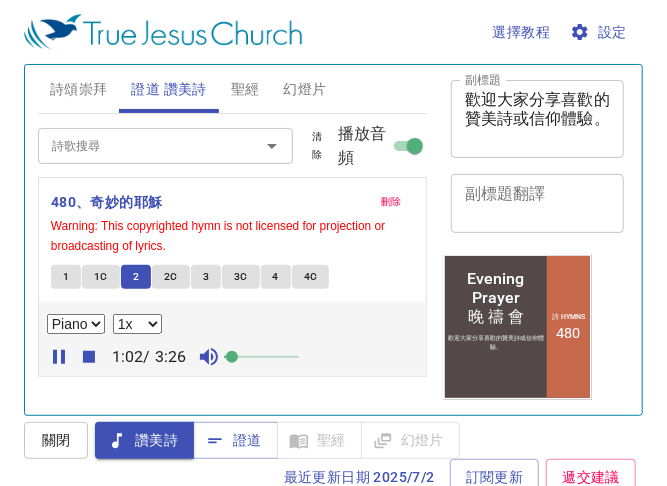 click on "2C" at bounding box center [171, 277] 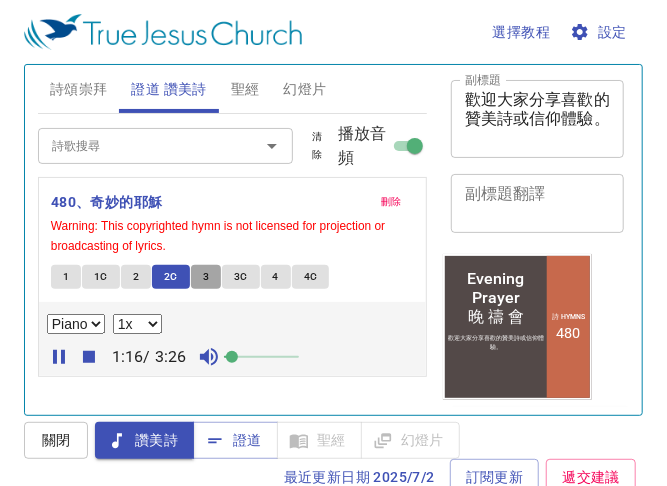 click on "3" at bounding box center [206, 277] 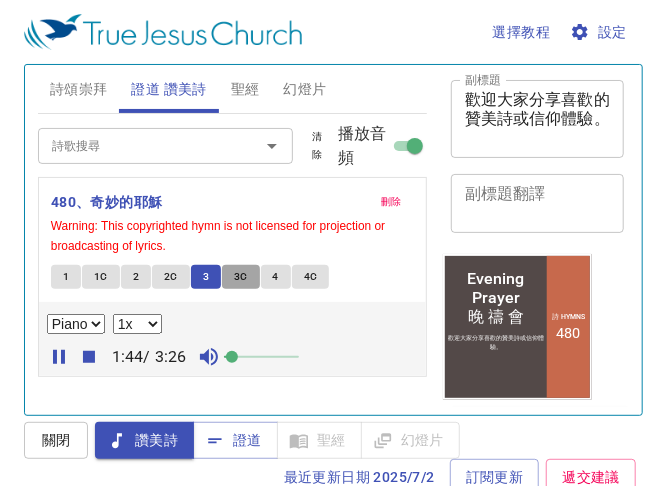 click on "3C" at bounding box center [241, 277] 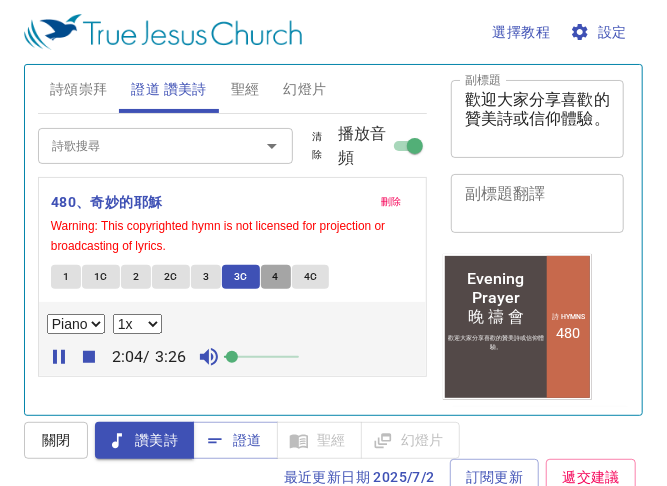 click on "4" at bounding box center [66, 277] 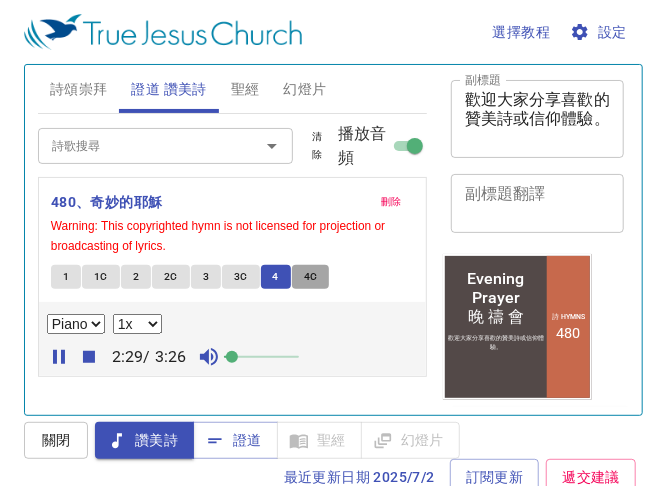 click on "4C" at bounding box center (66, 277) 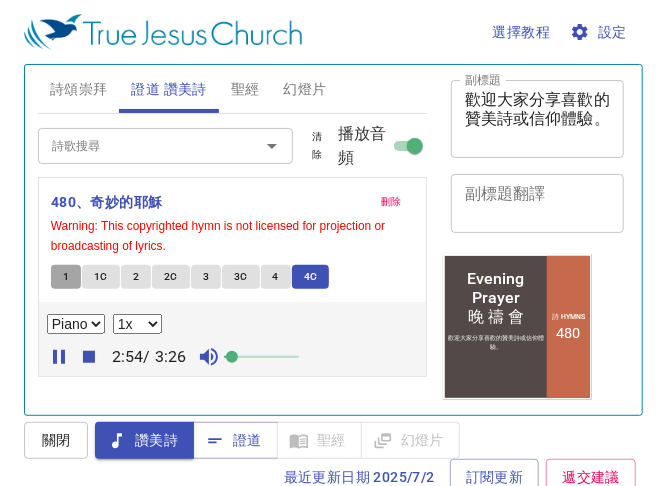 click on "1" at bounding box center [66, 277] 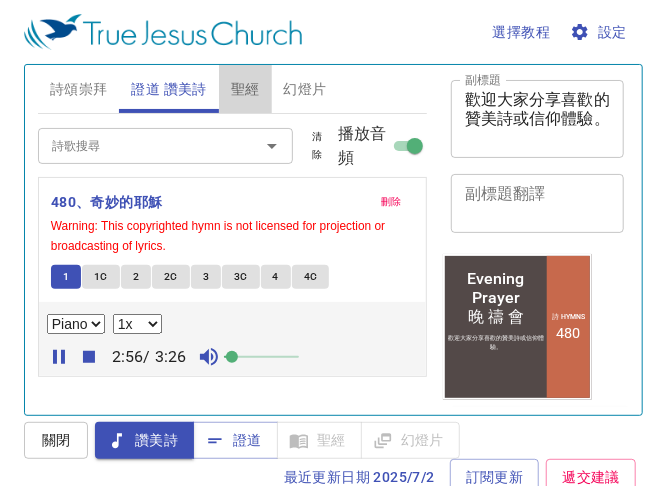 click on "聖經" at bounding box center (245, 89) 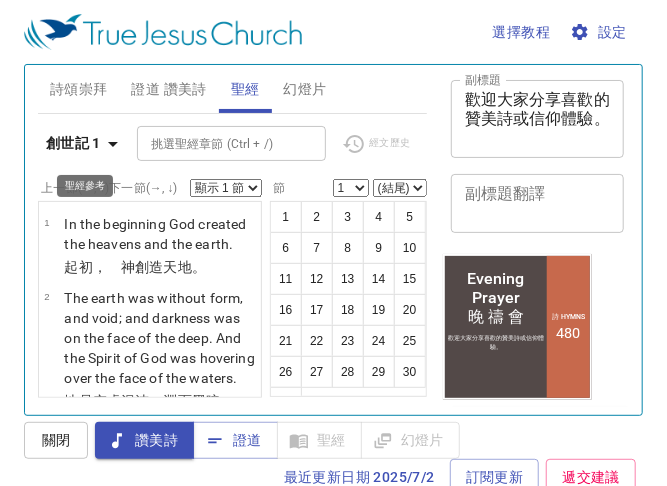 click at bounding box center [113, 144] 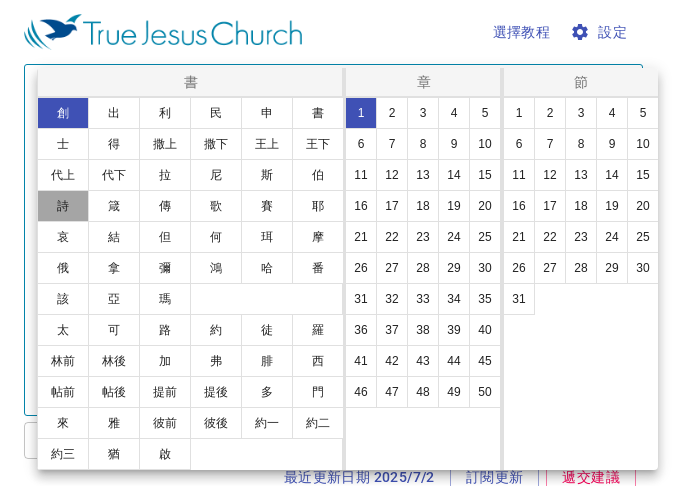 click on "詩" at bounding box center (63, 206) 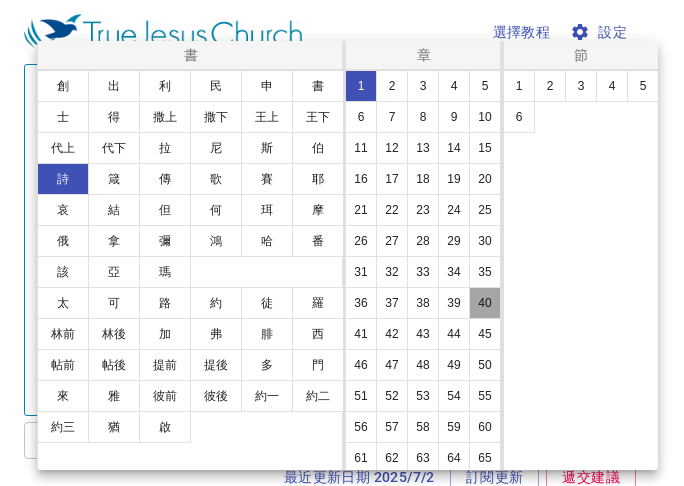 click on "40" at bounding box center (485, 303) 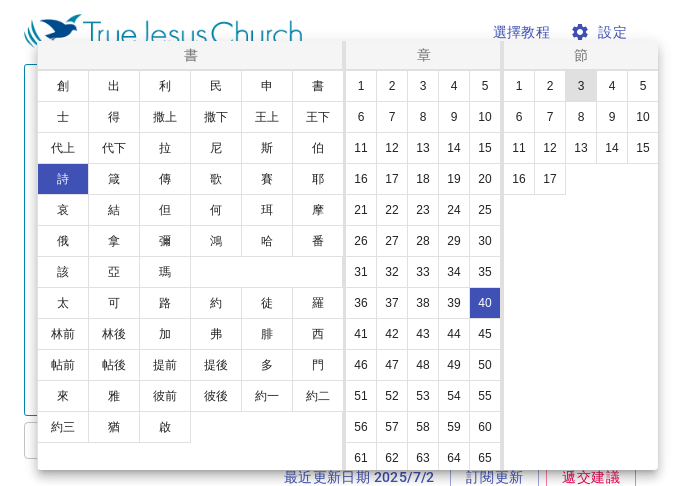 click on "3" at bounding box center [581, 86] 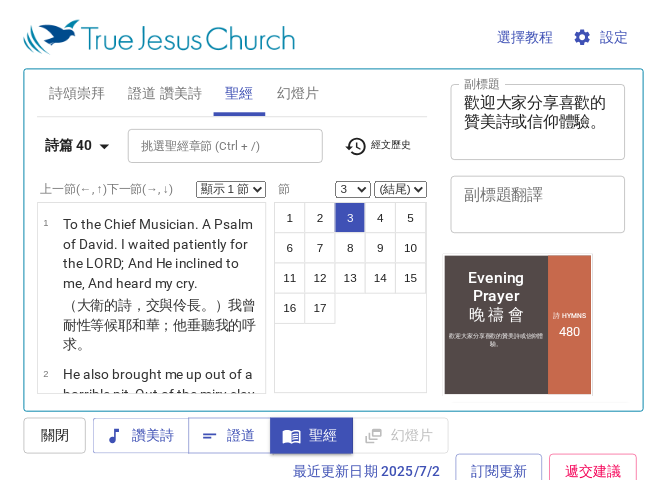 scroll, scrollTop: 9, scrollLeft: 0, axis: vertical 